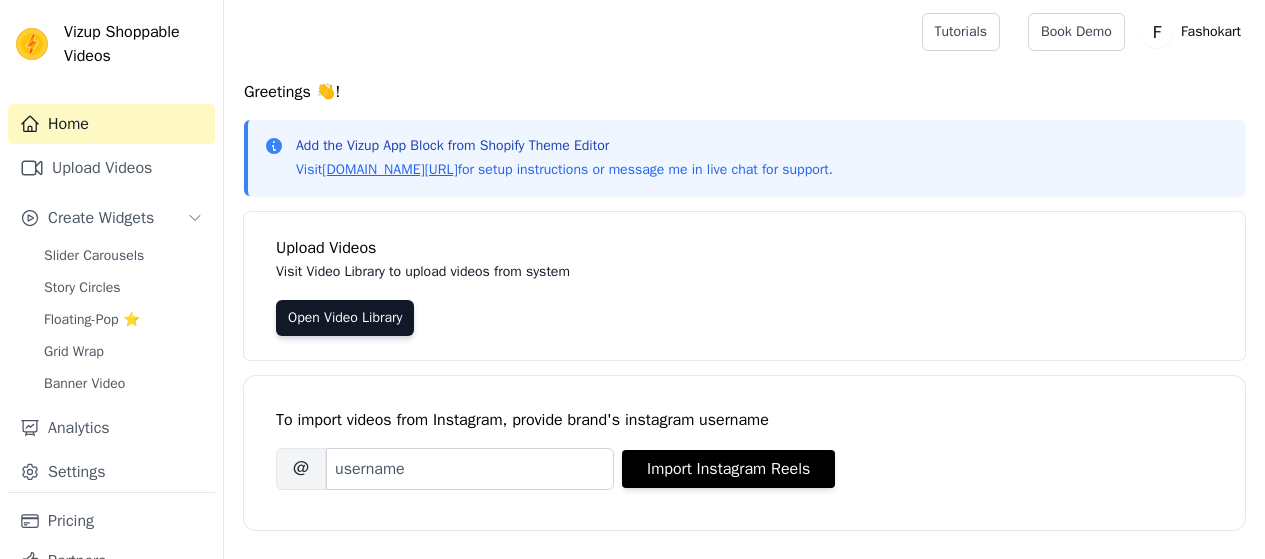 scroll, scrollTop: 0, scrollLeft: 0, axis: both 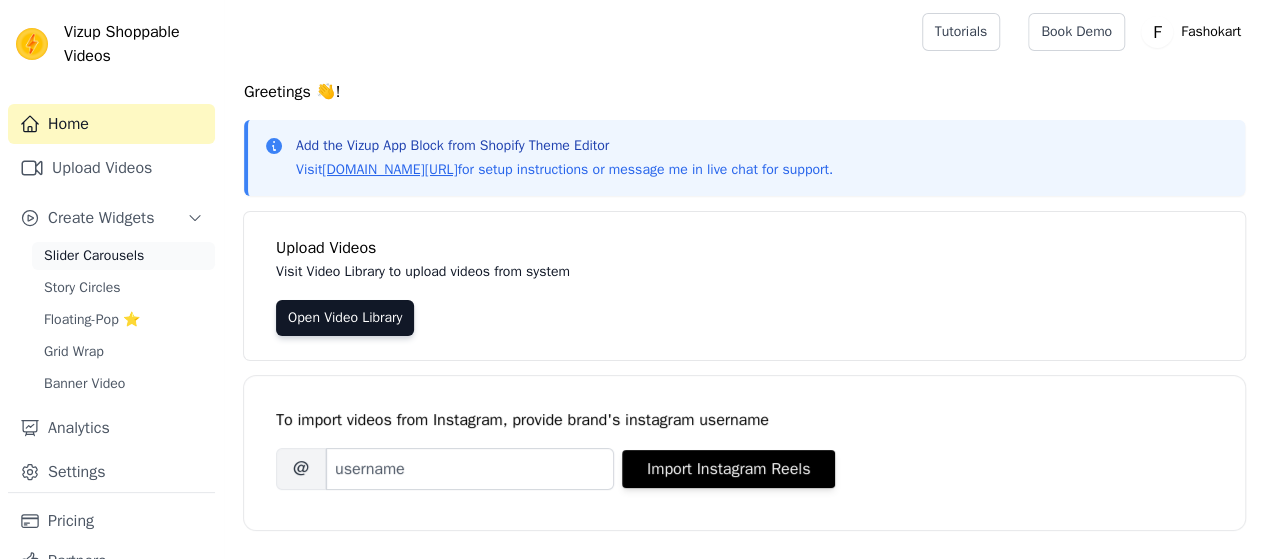 click on "Slider Carousels" at bounding box center [123, 256] 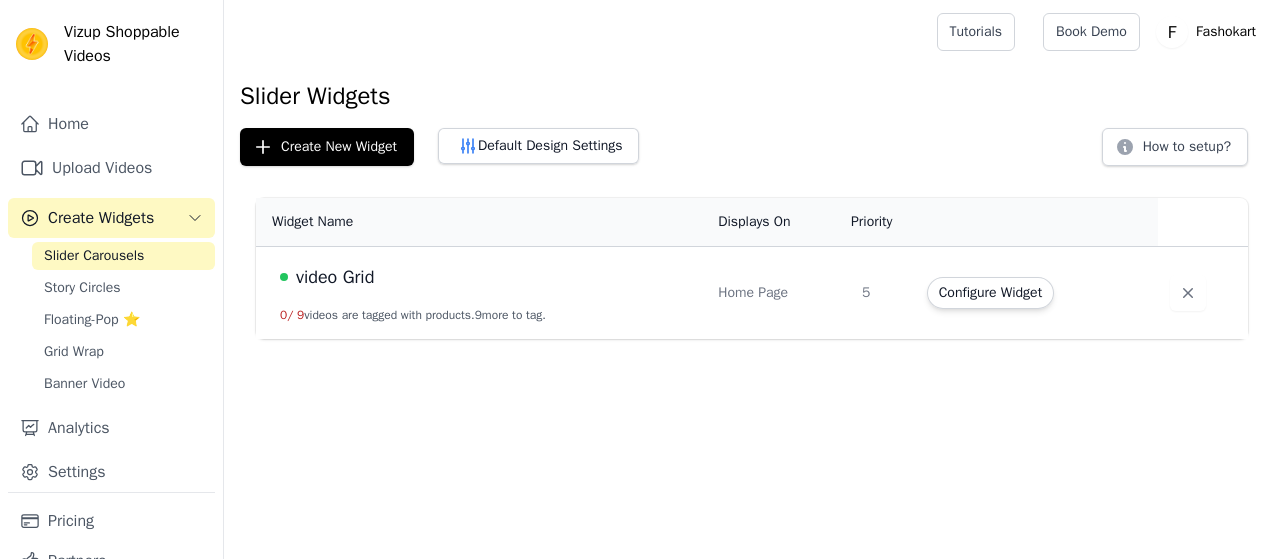 scroll, scrollTop: 0, scrollLeft: 0, axis: both 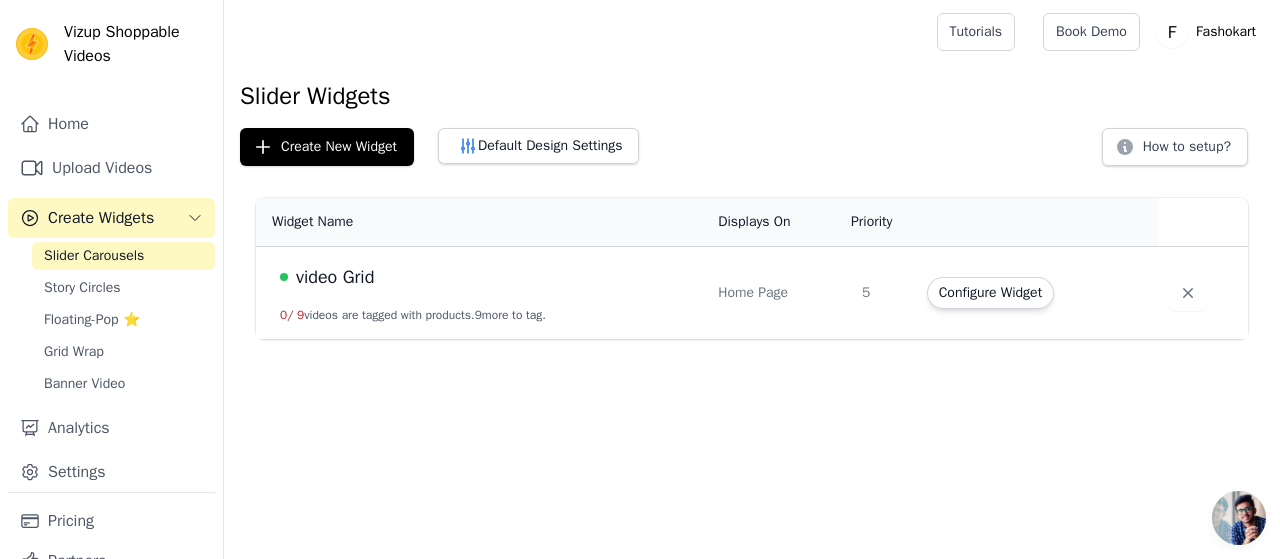 click on "video Grid" at bounding box center (487, 277) 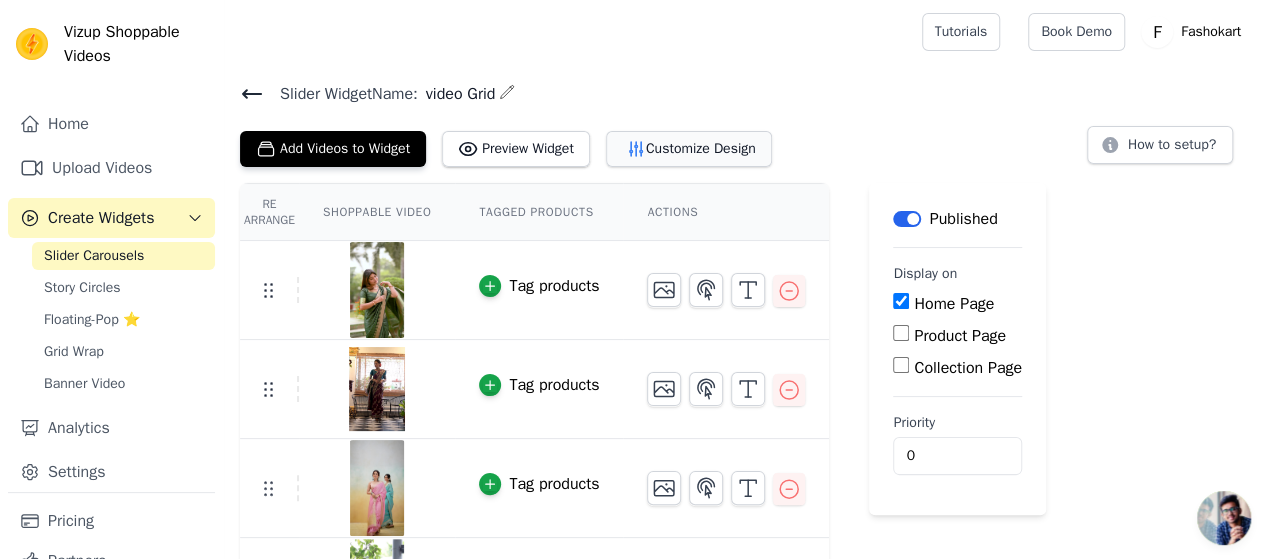 click on "Customize Design" at bounding box center (689, 149) 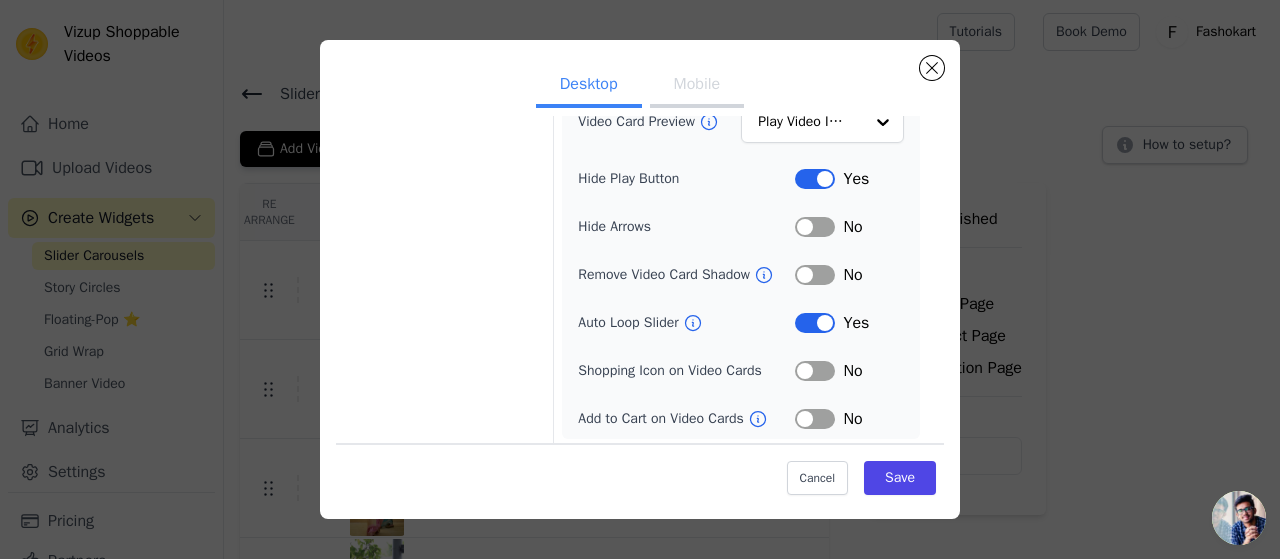 scroll, scrollTop: 0, scrollLeft: 0, axis: both 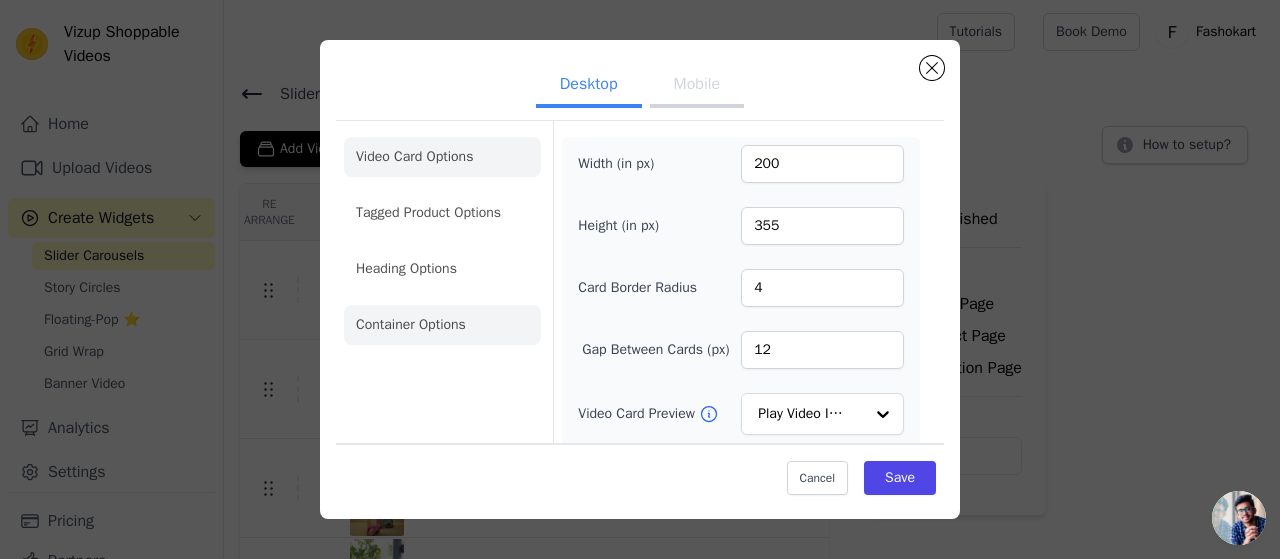 click on "Container Options" 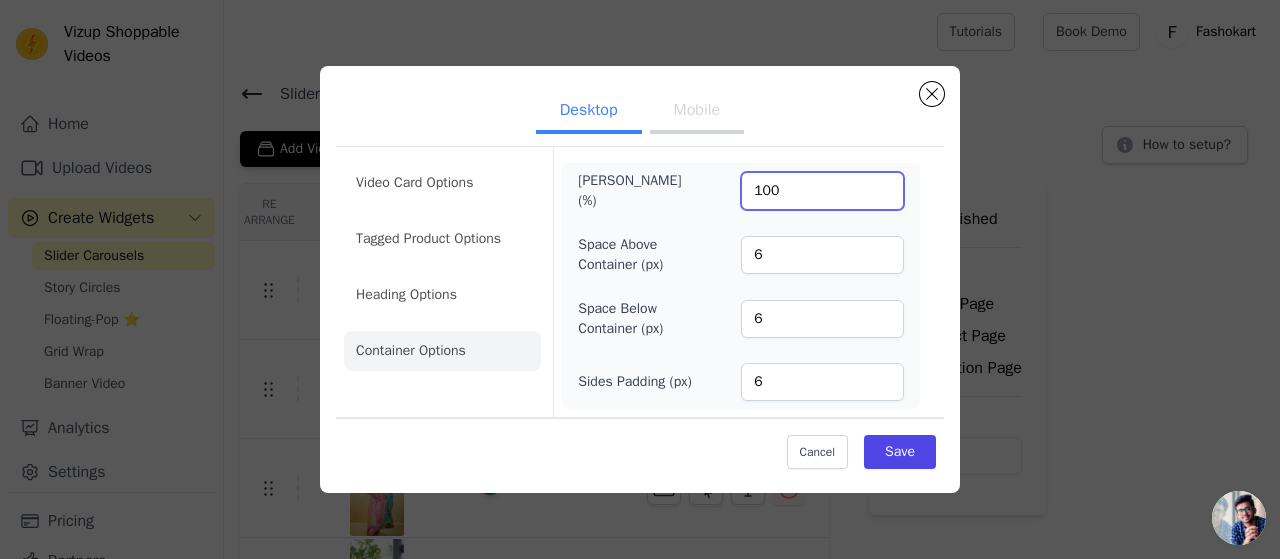 click on "100" at bounding box center [822, 191] 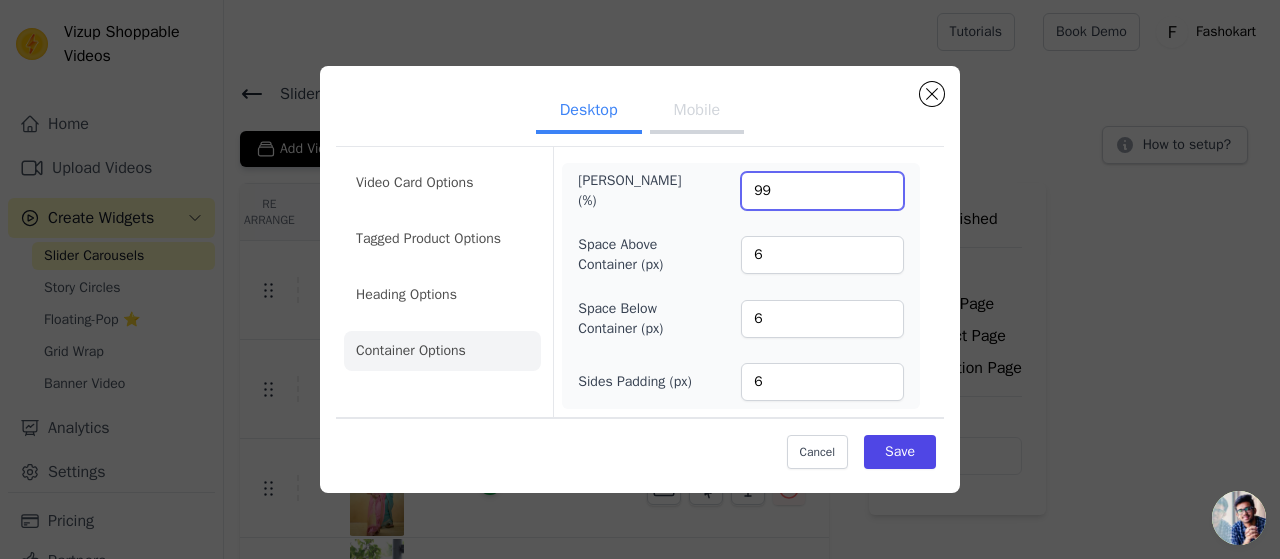 click on "99" at bounding box center [822, 191] 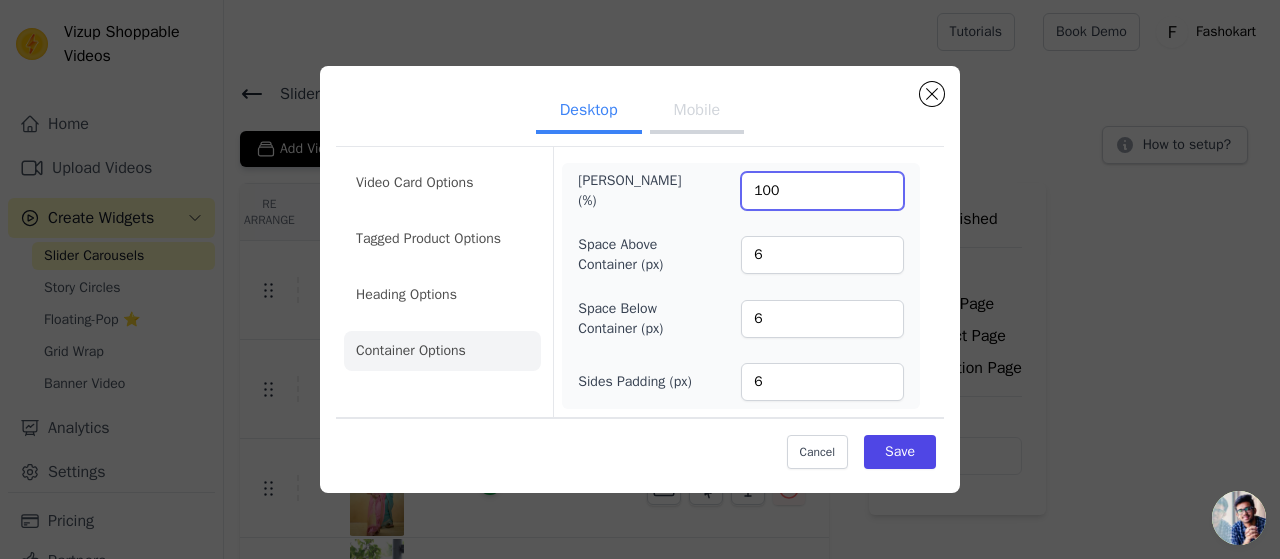 type on "100" 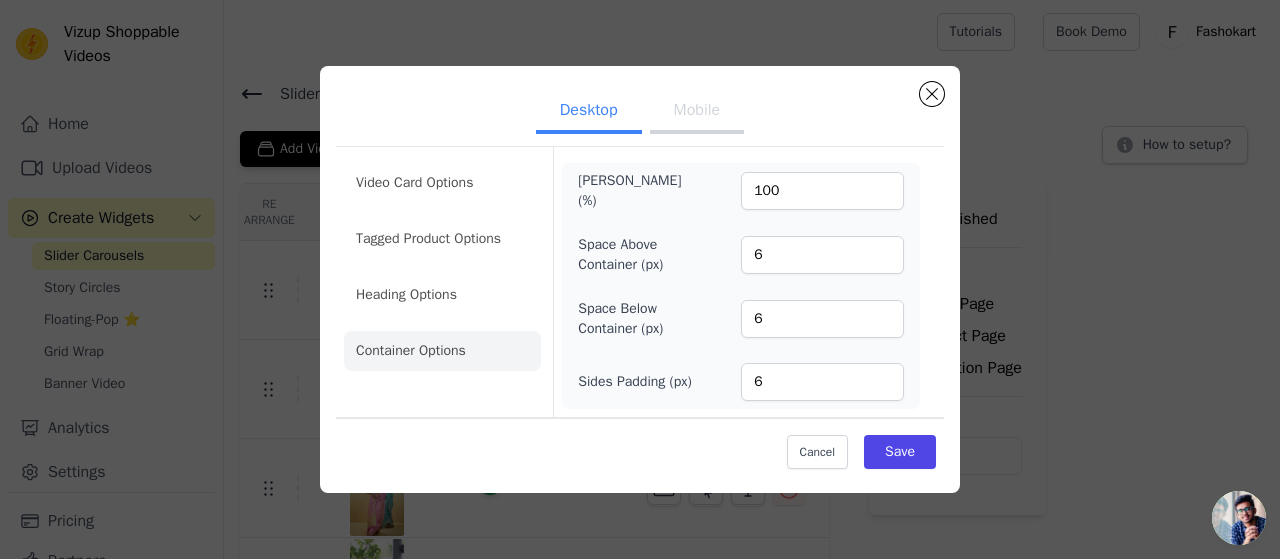 click on "Max Width (%)   100   Space Above Container (px)   6   Space Below Container (px)   6   Sides Padding (px)   6" at bounding box center (741, 286) 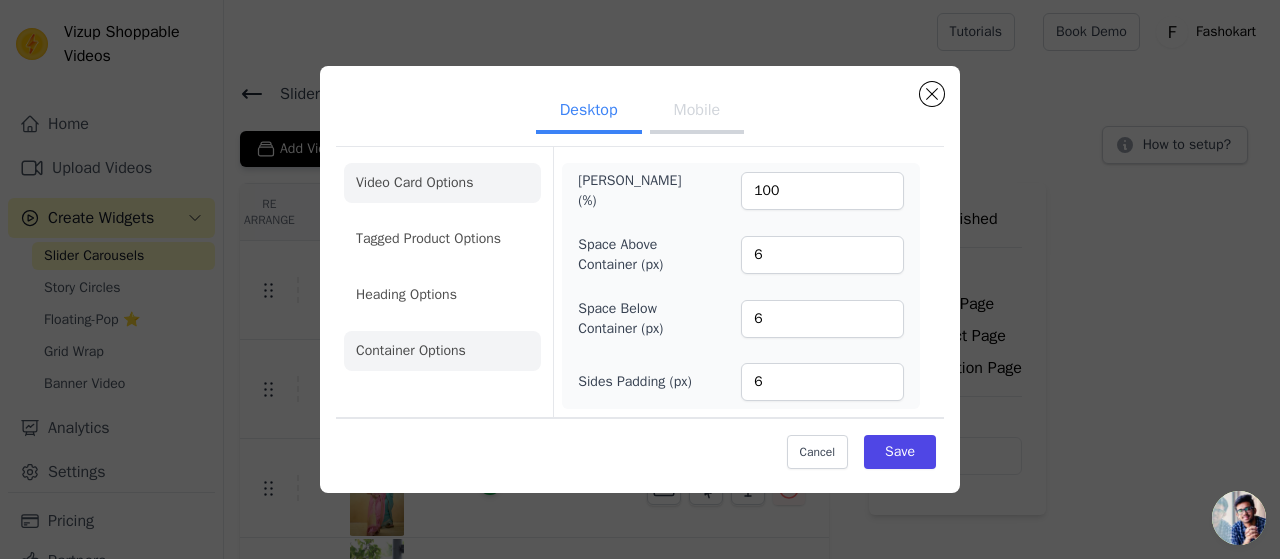 click on "Video Card Options" 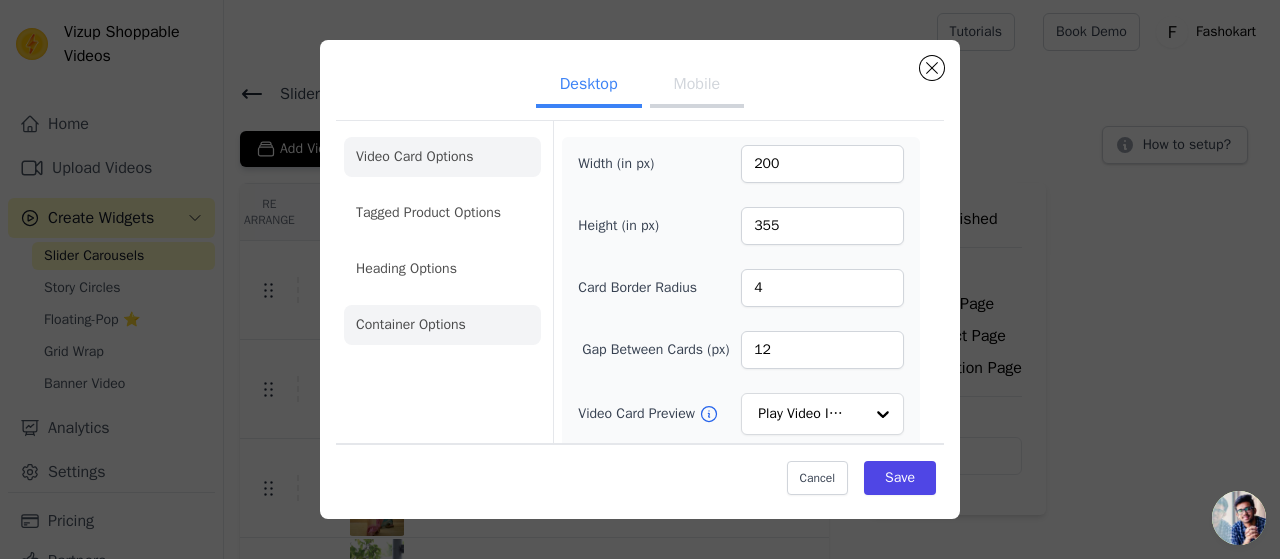 click on "Container Options" 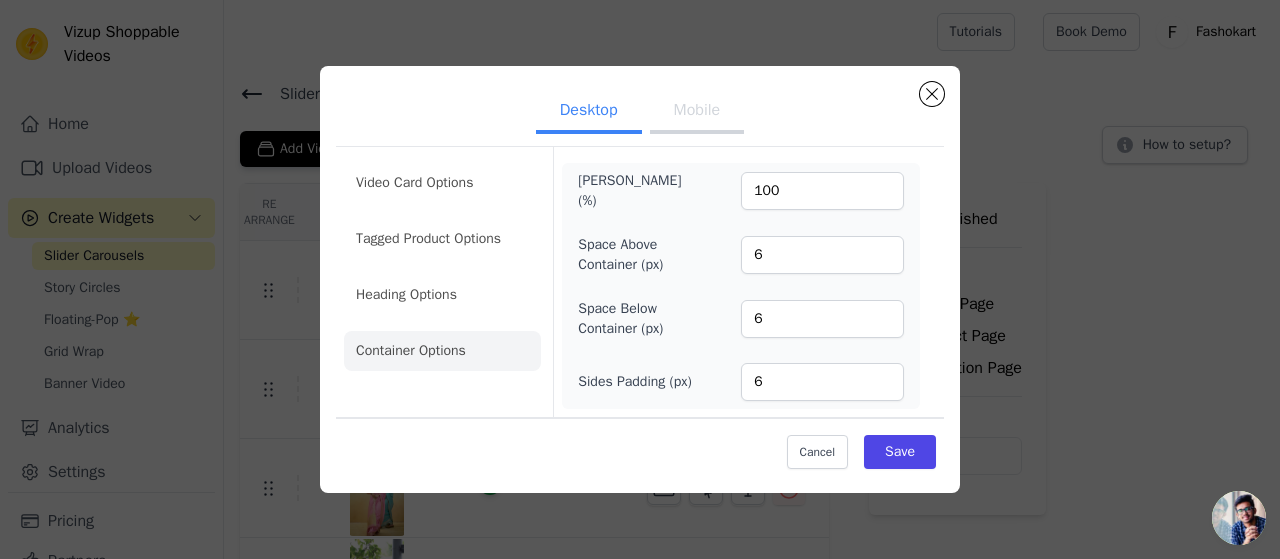 click on "Mobile" at bounding box center (697, 112) 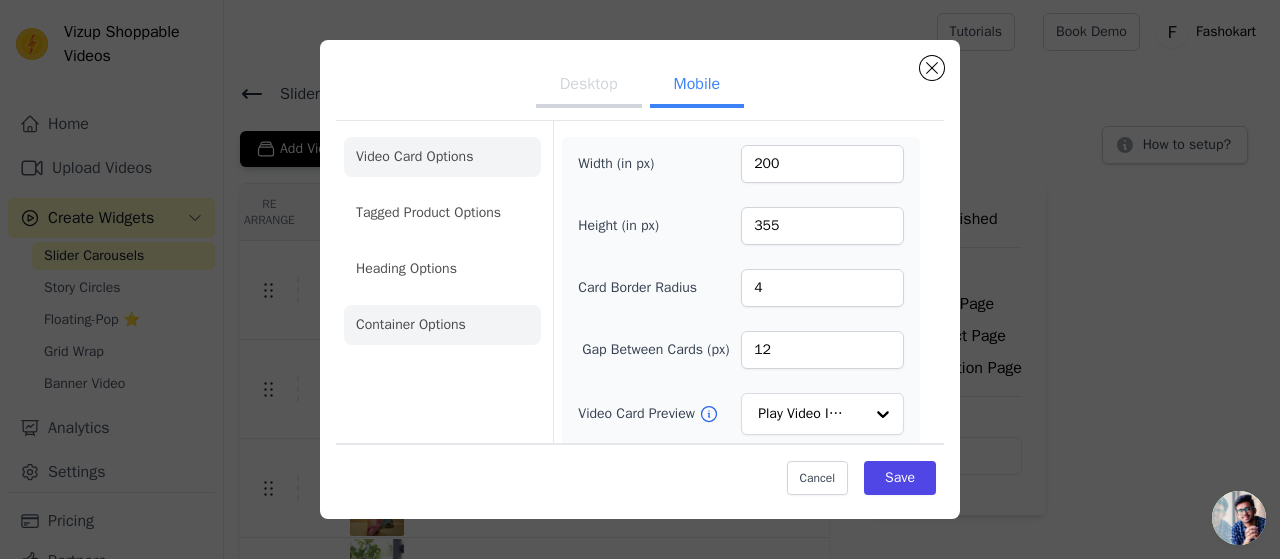click on "Container Options" 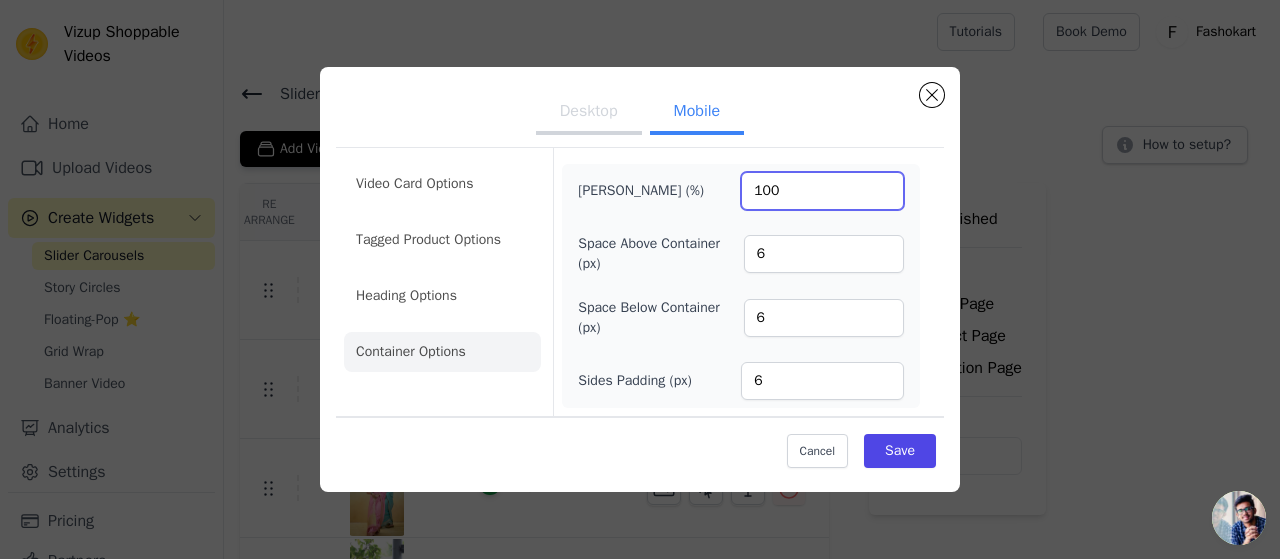click on "100" at bounding box center (822, 191) 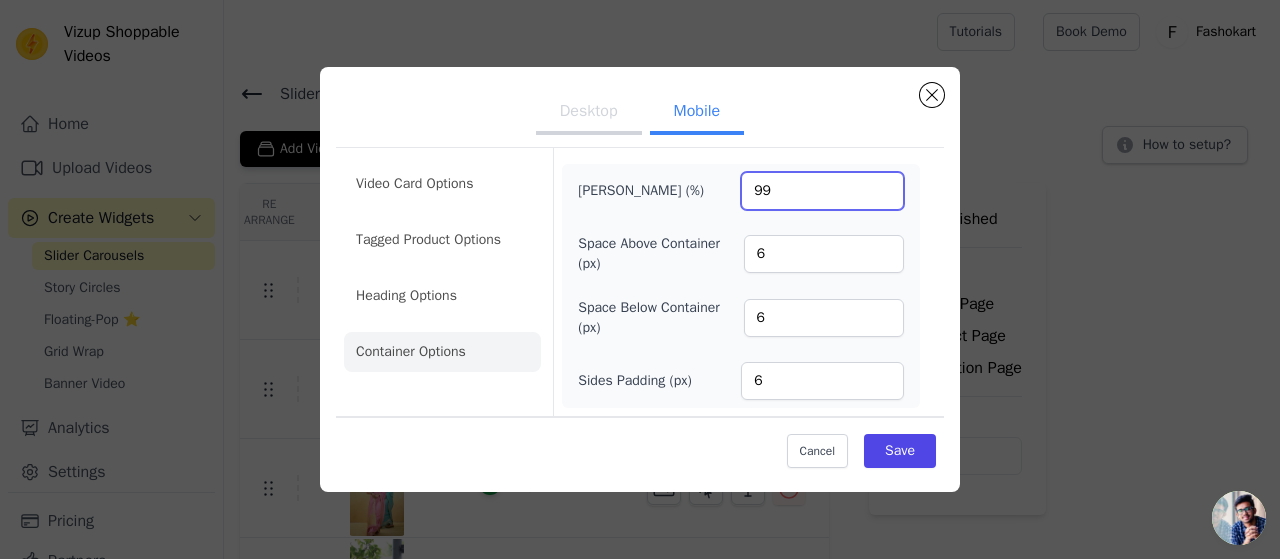 click on "99" at bounding box center [822, 191] 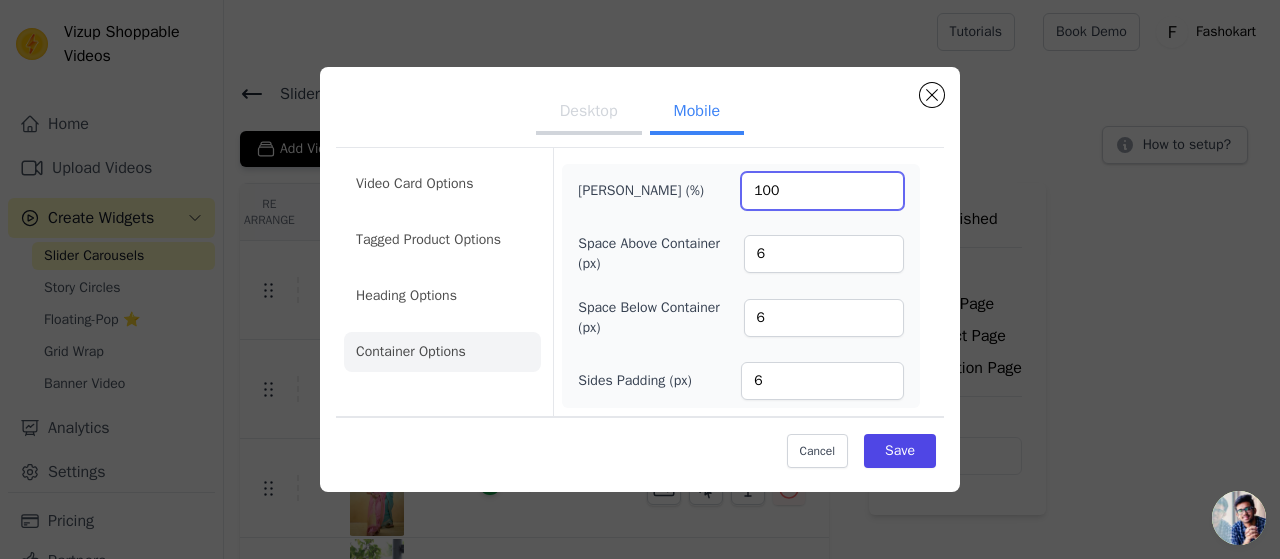 type on "100" 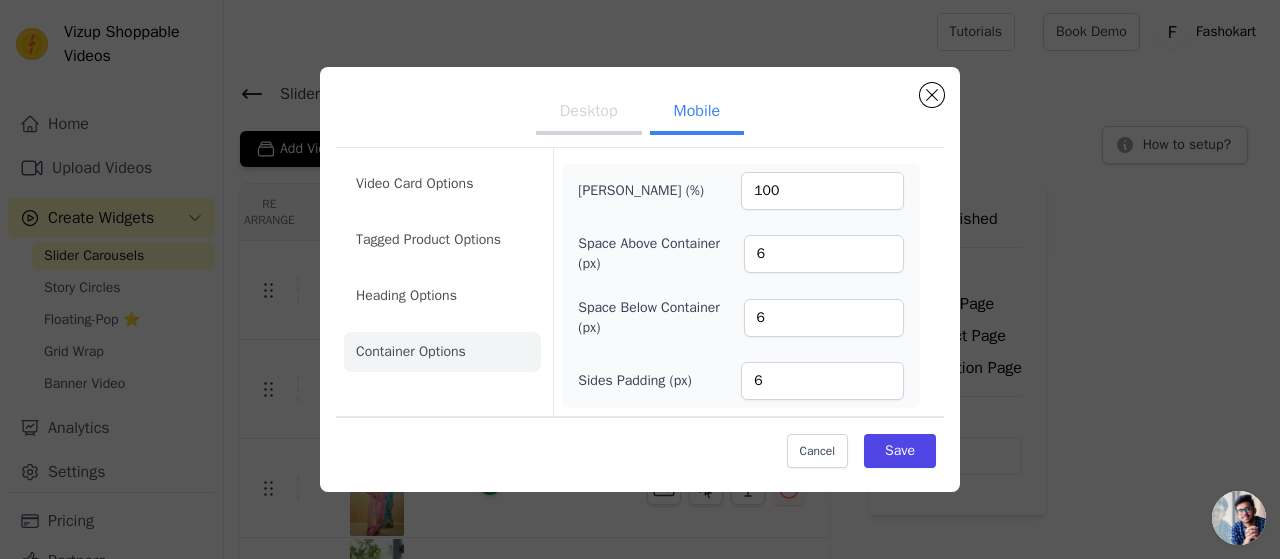 click on "Max Width (%)   100" at bounding box center [741, 191] 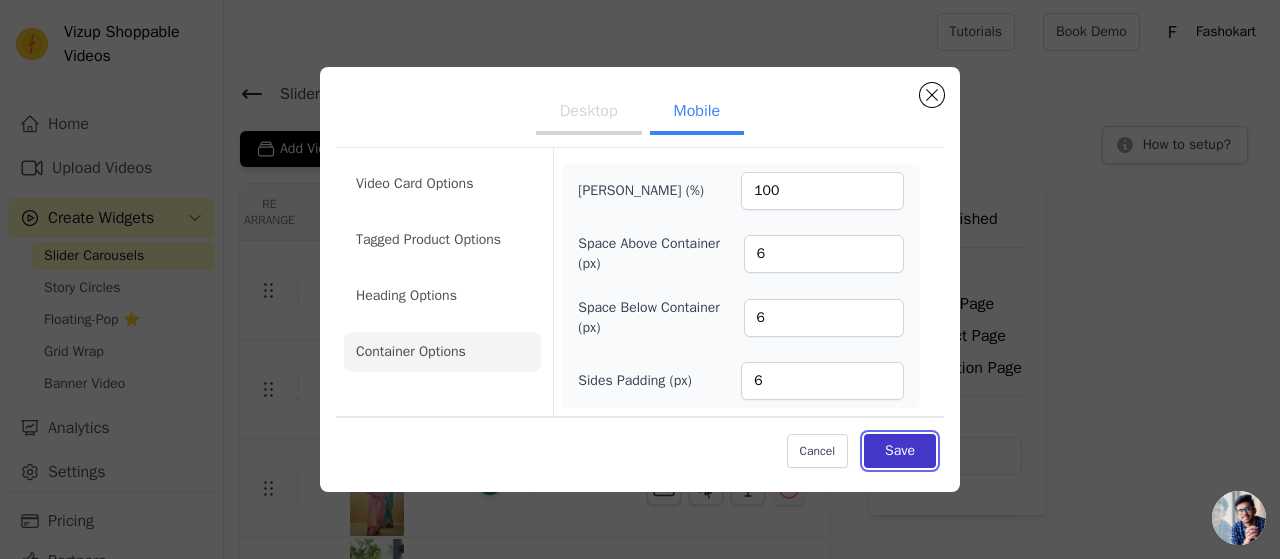 click on "Save" at bounding box center (900, 451) 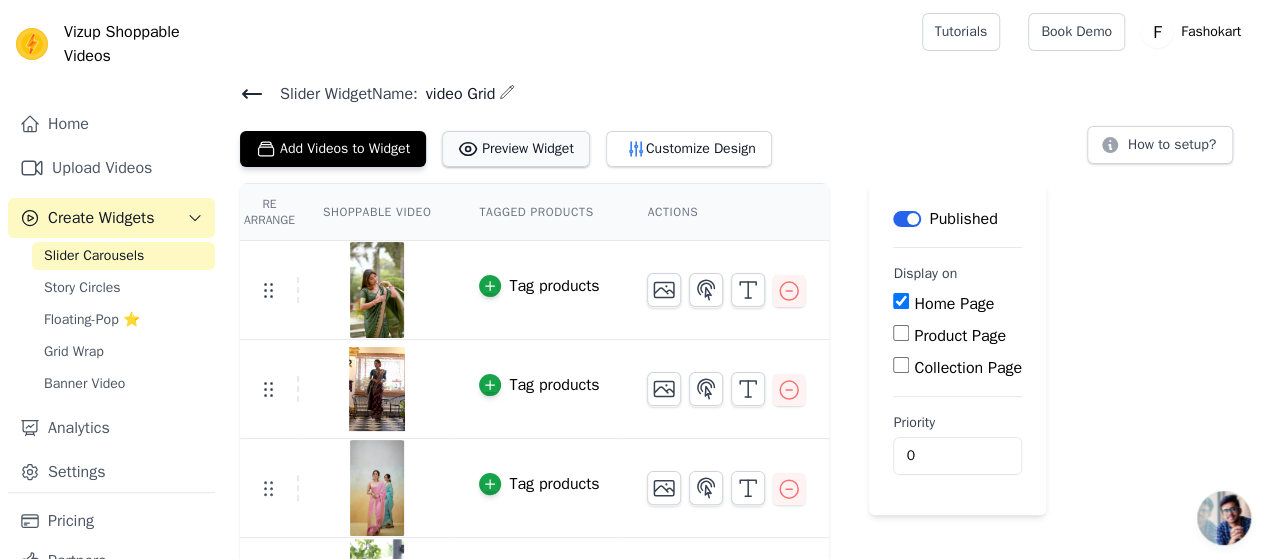 click on "Preview Widget" at bounding box center [516, 149] 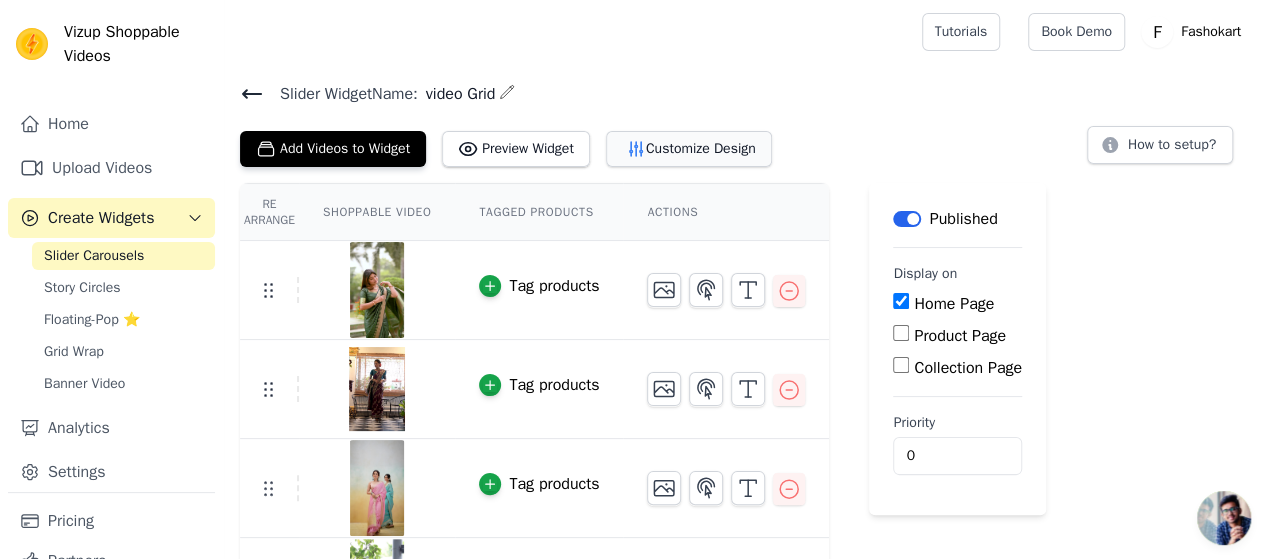 click on "Customize Design" at bounding box center [689, 149] 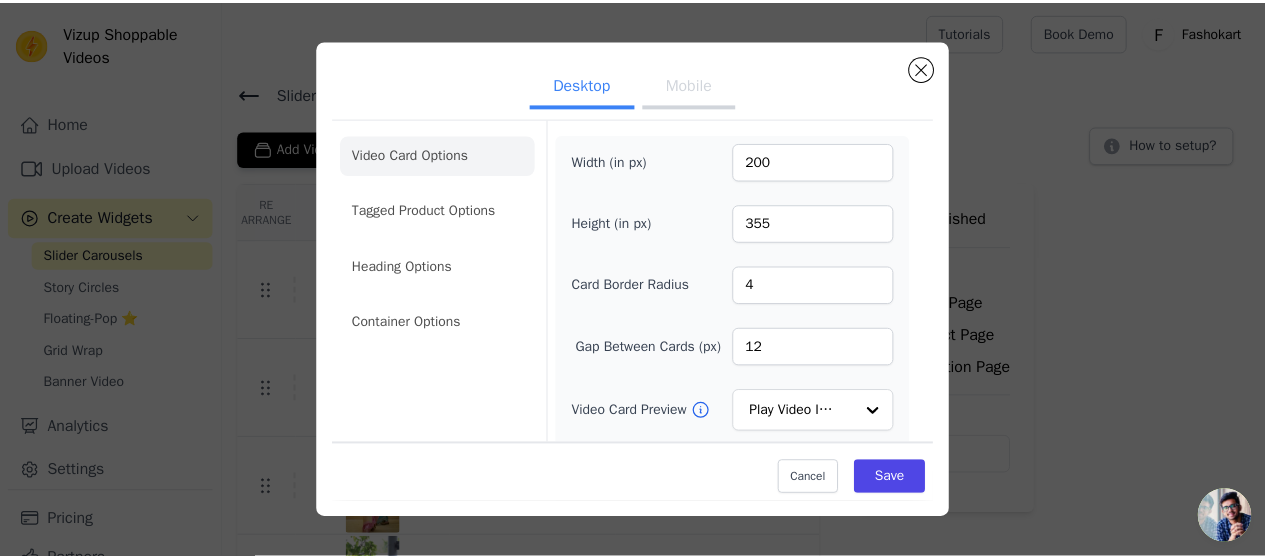 scroll, scrollTop: 0, scrollLeft: 0, axis: both 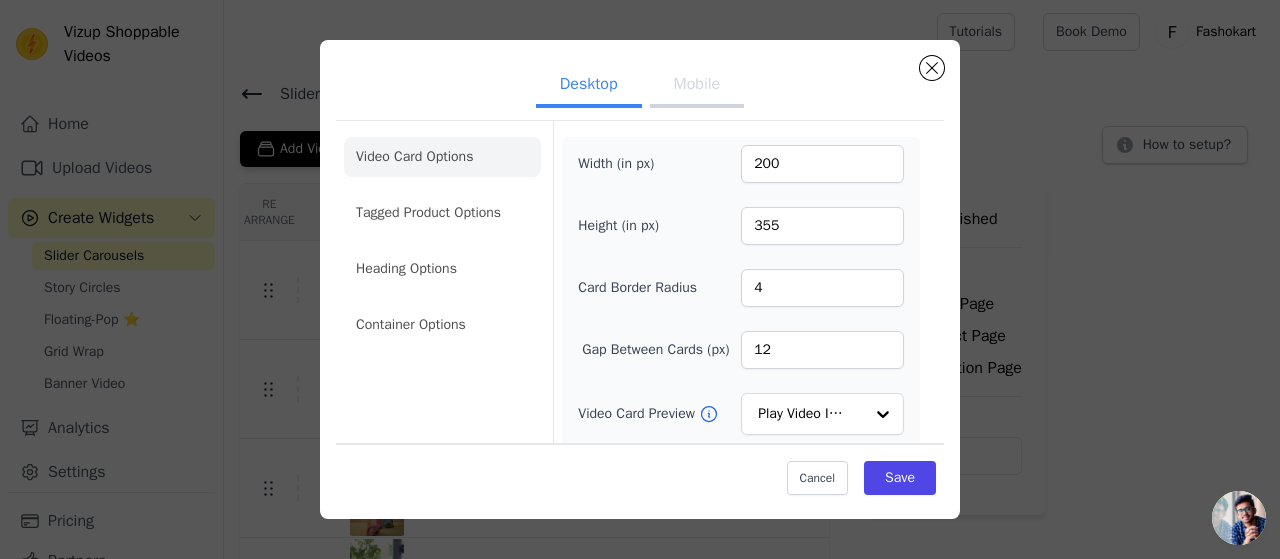 click on "Video Card Options Tagged Product Options Heading Options Container Options" at bounding box center [442, 241] 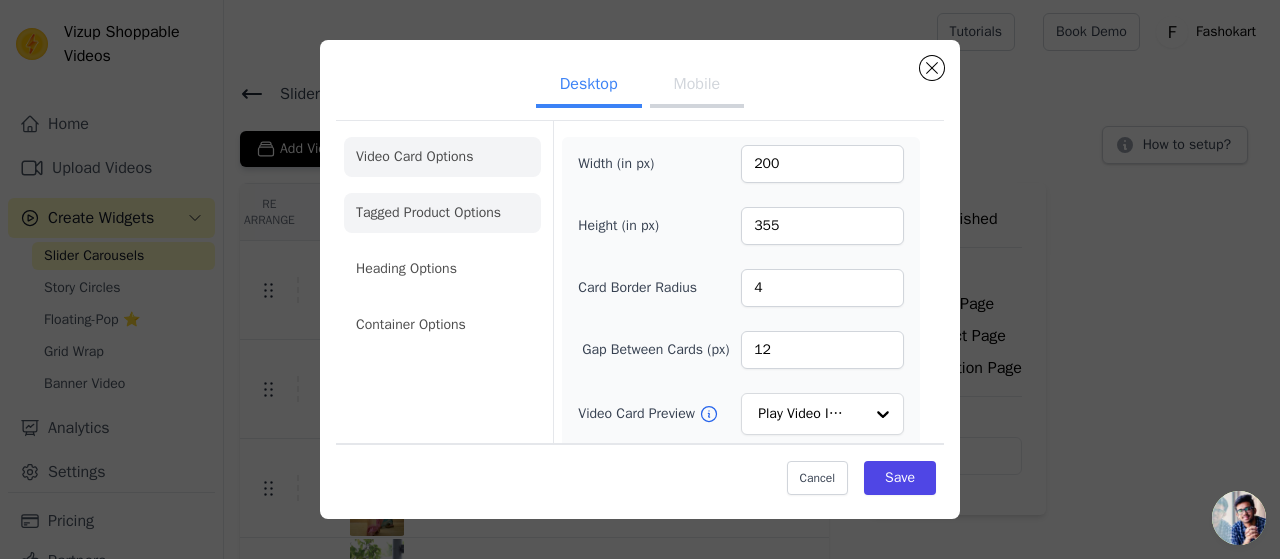click on "Tagged Product Options" 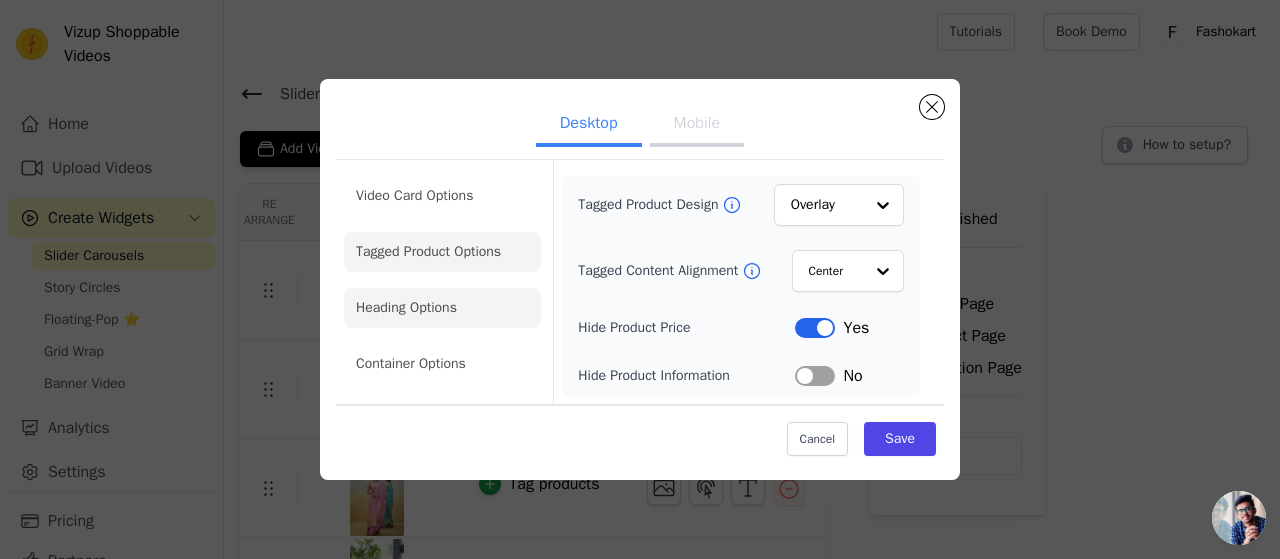 click on "Heading Options" 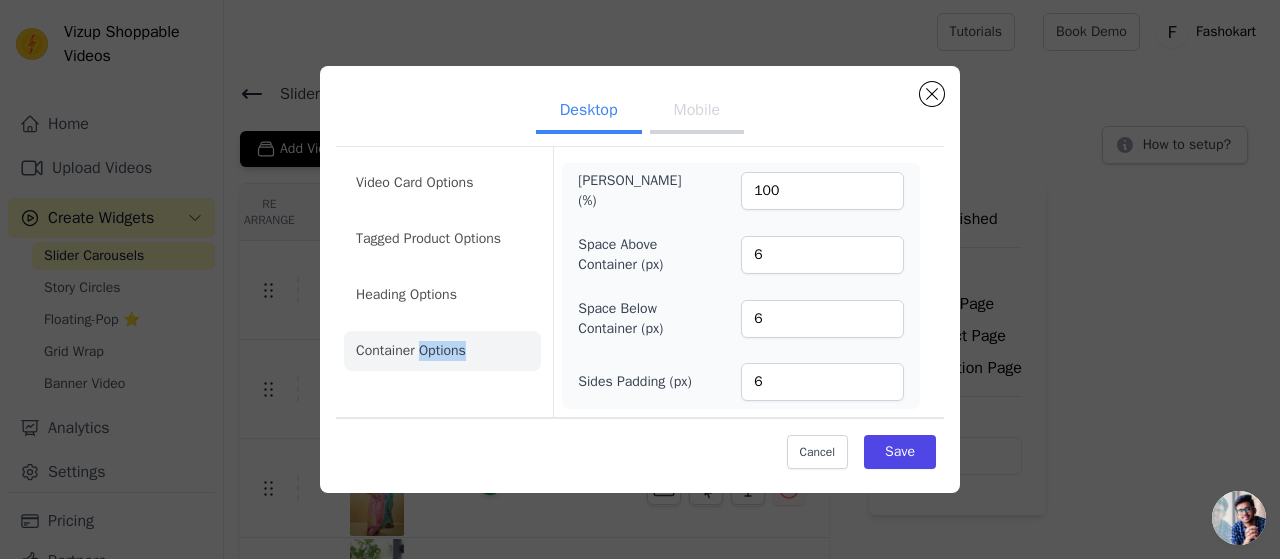 click on "Container Options" 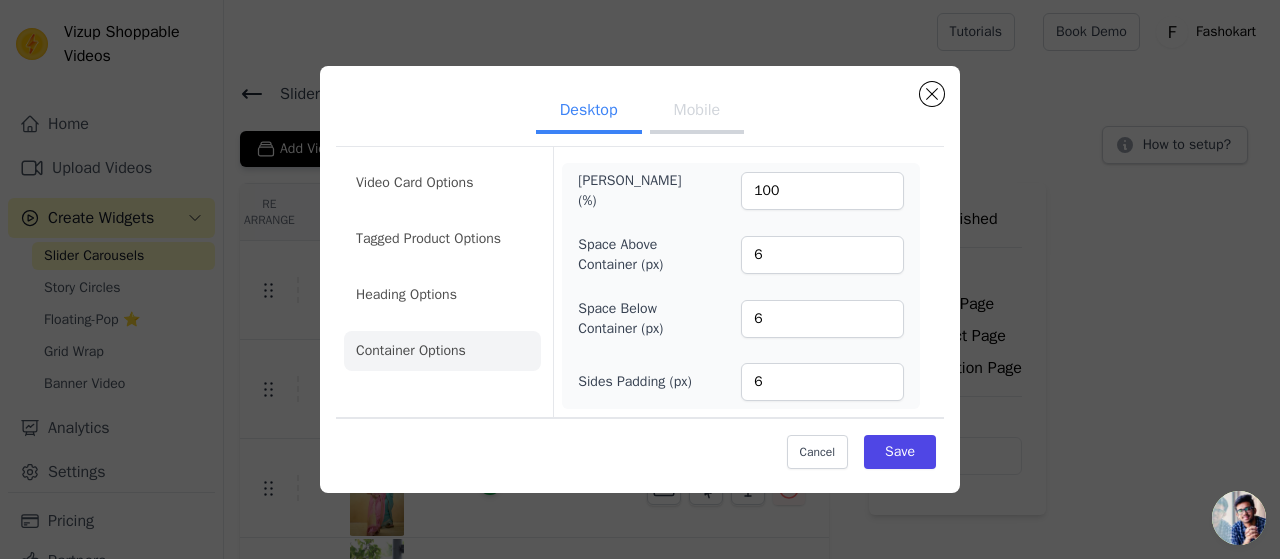 click on "Container Options" 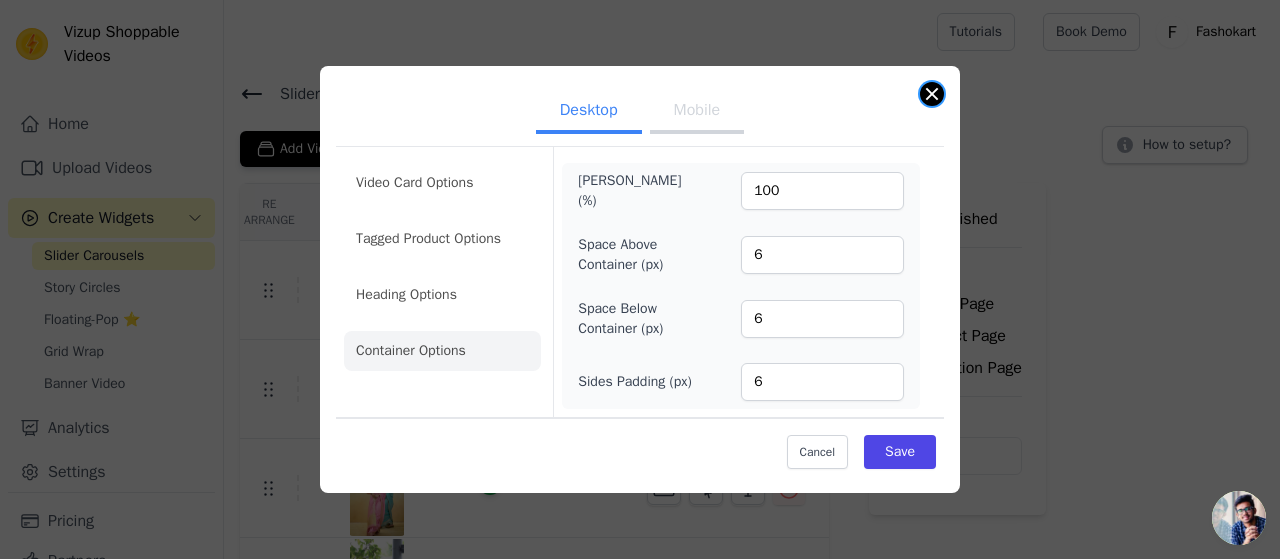 click at bounding box center (932, 94) 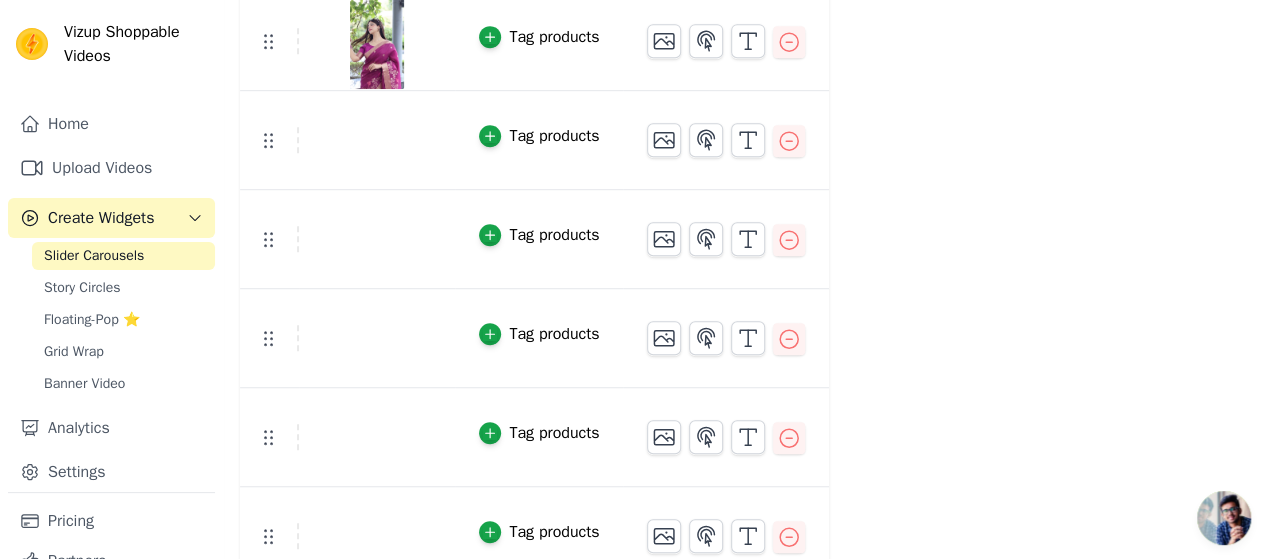 scroll, scrollTop: 567, scrollLeft: 0, axis: vertical 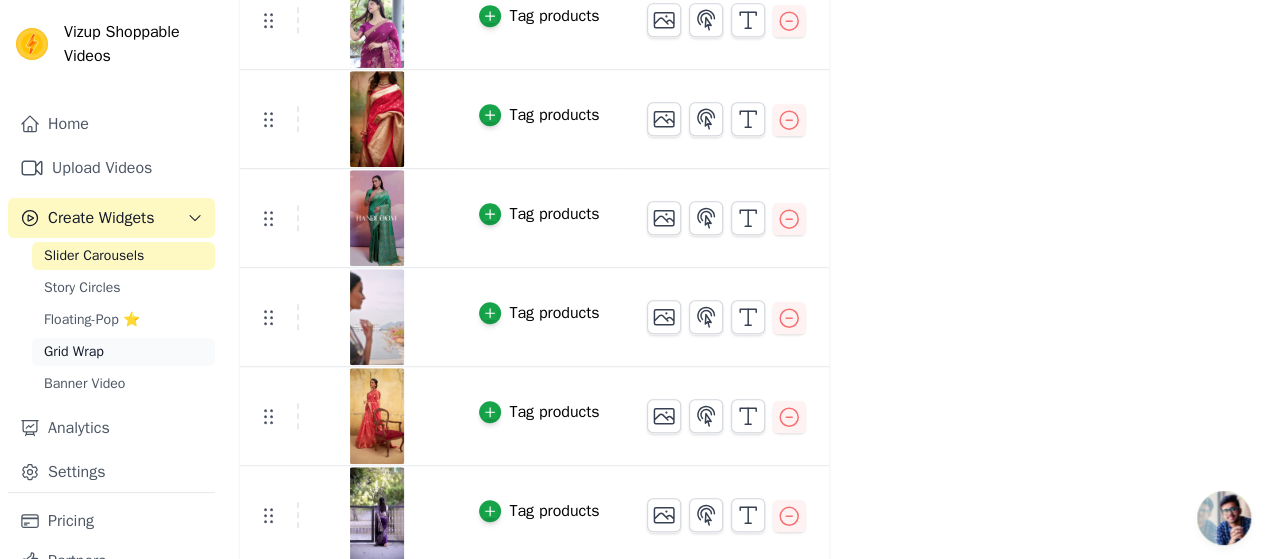 click on "Grid Wrap" at bounding box center (74, 352) 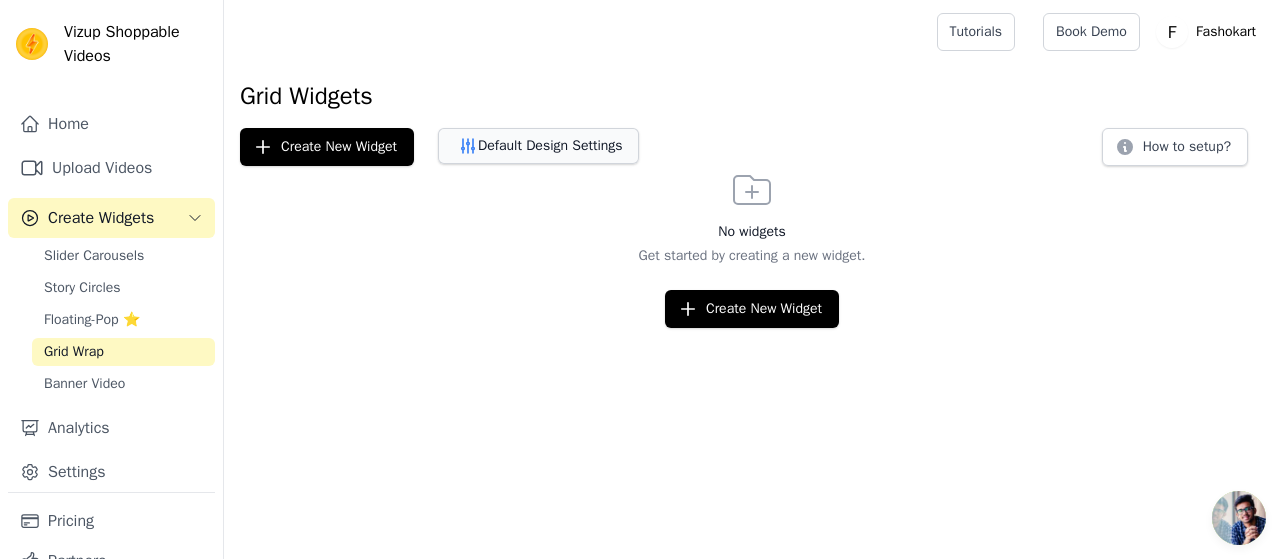click on "Default Design Settings" at bounding box center [538, 146] 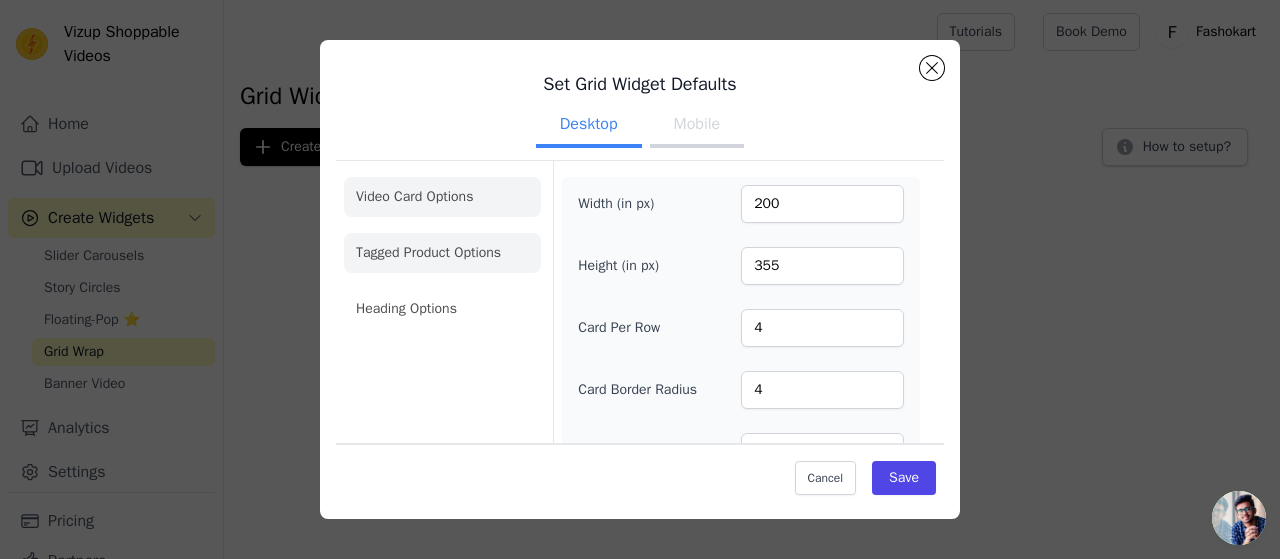 click on "Tagged Product Options" 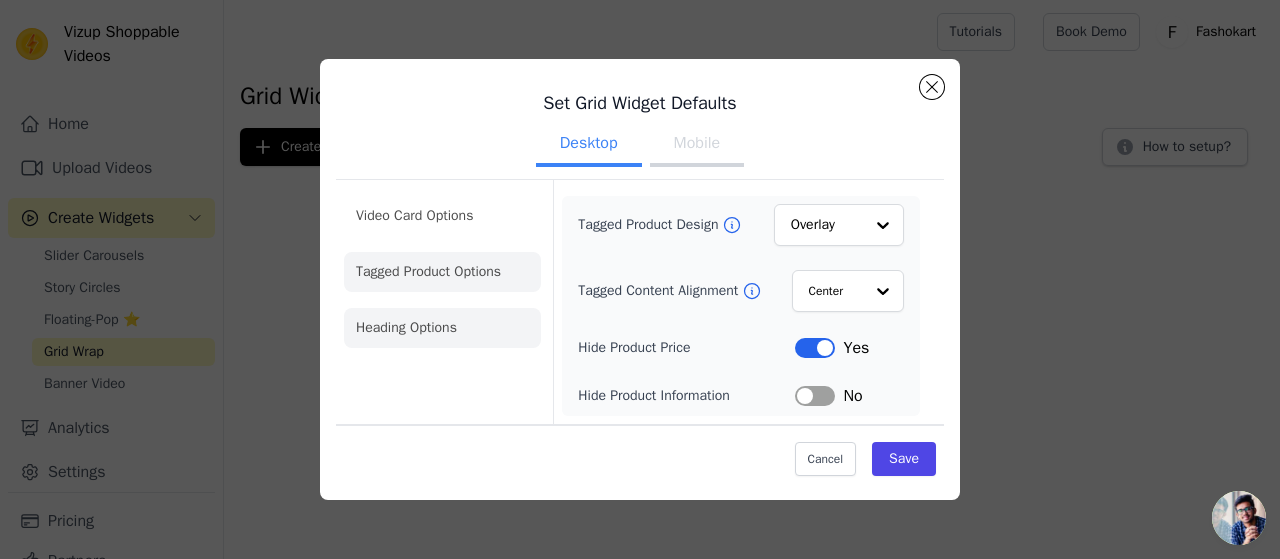 click on "Heading Options" 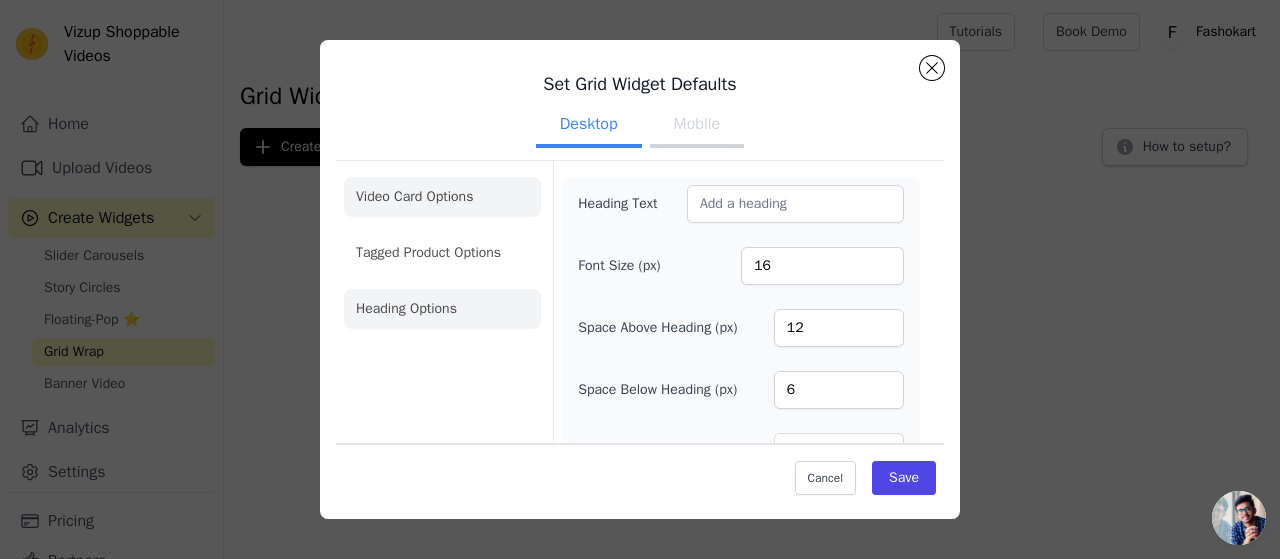 click on "Video Card Options" 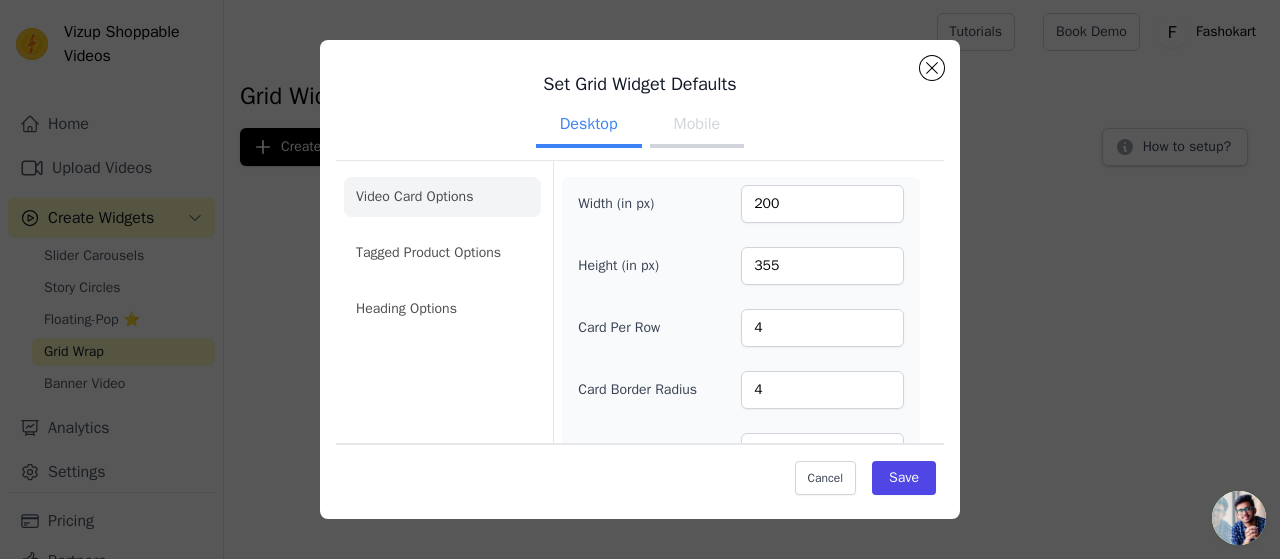 click on "Set Grid Widget Defaults   Desktop Mobile   Video Card Options Tagged Product Options Heading Options   Width (in px)   200   Height (in px)   355   Card Per Row   4   Card Border Radius   4   Gap Between Cards (px)   12   Video Card Preview           Play Video In Loop               Hide Play Button   Label     No   Hide Arrows   Label     Yes   Shopping Icon on Video Cards   Label     No   Add to Cart on Video Cards     Label     Yes   Cancel   Save" at bounding box center (640, 430) 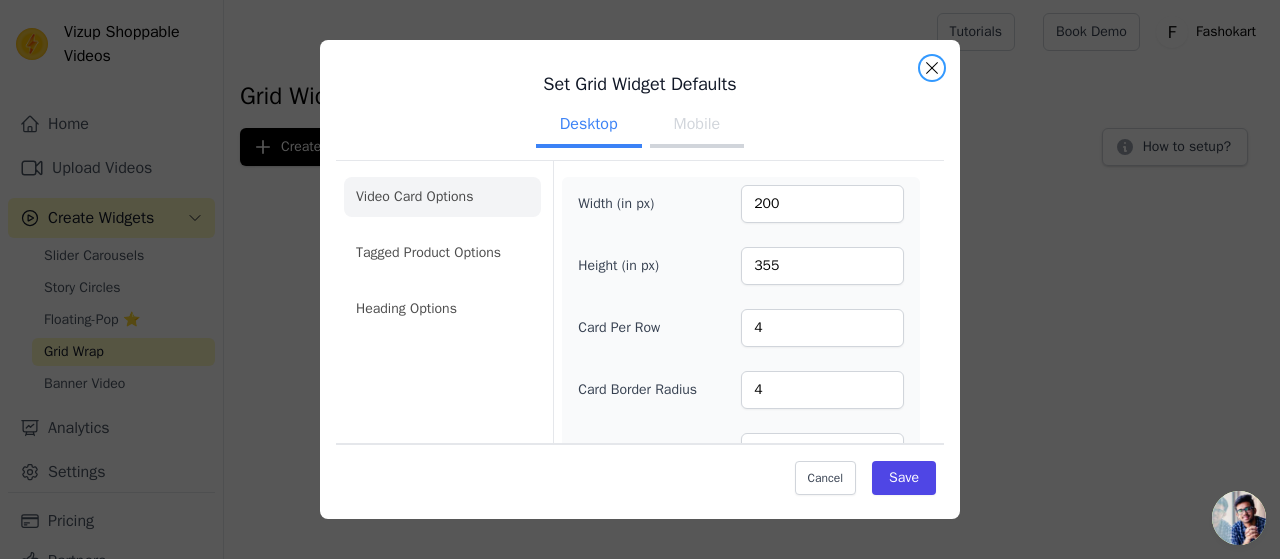 click at bounding box center (932, 68) 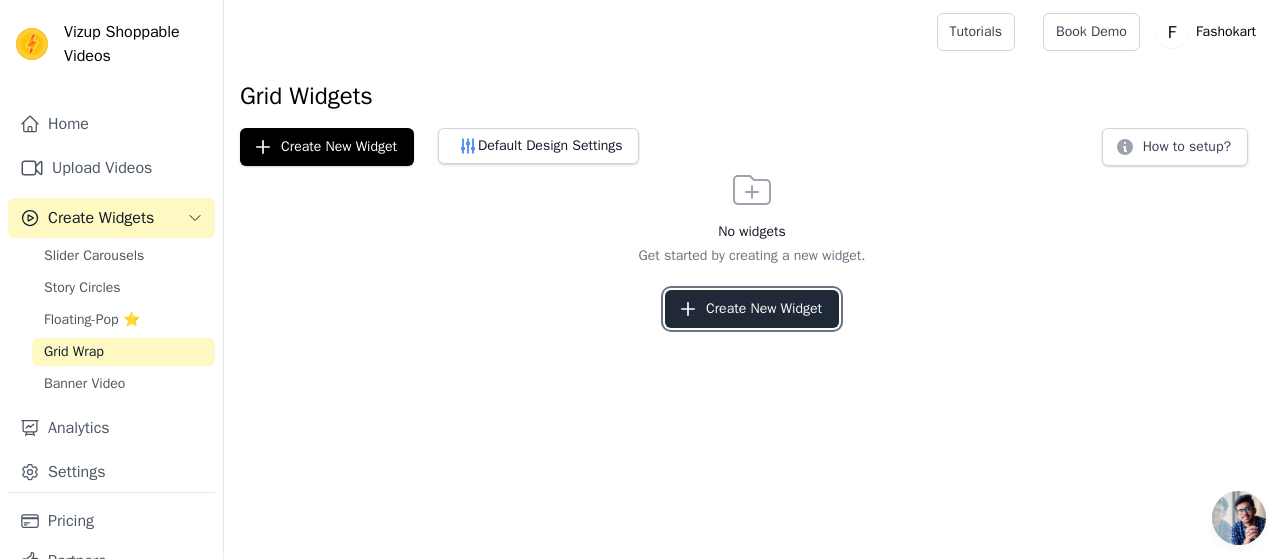 click on "Create New Widget" at bounding box center (752, 309) 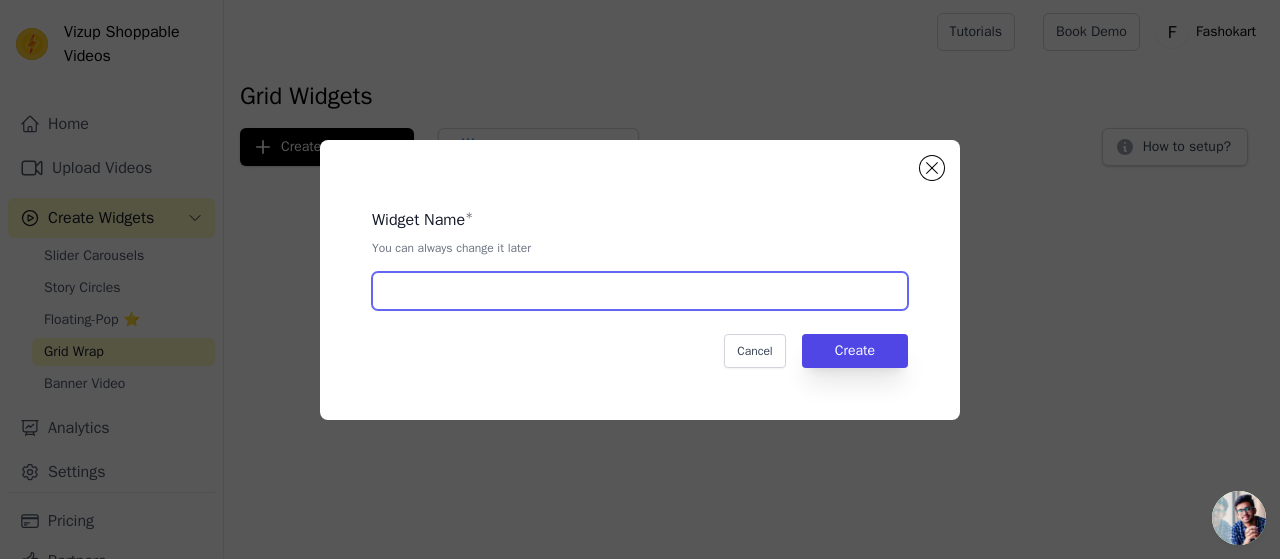 click at bounding box center (640, 291) 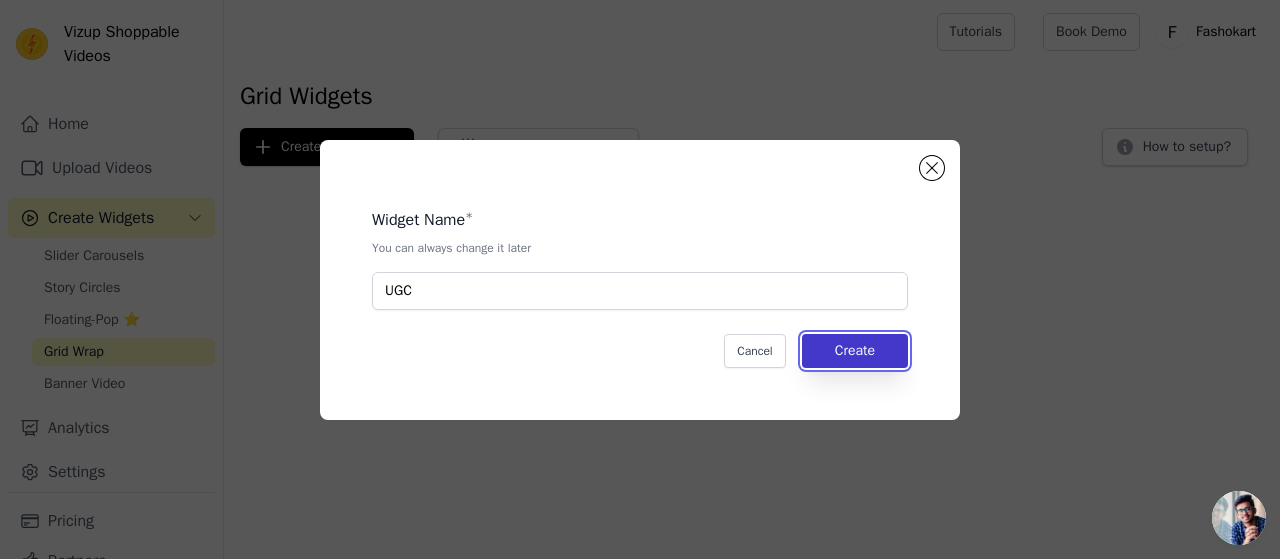 click on "Create" at bounding box center [855, 351] 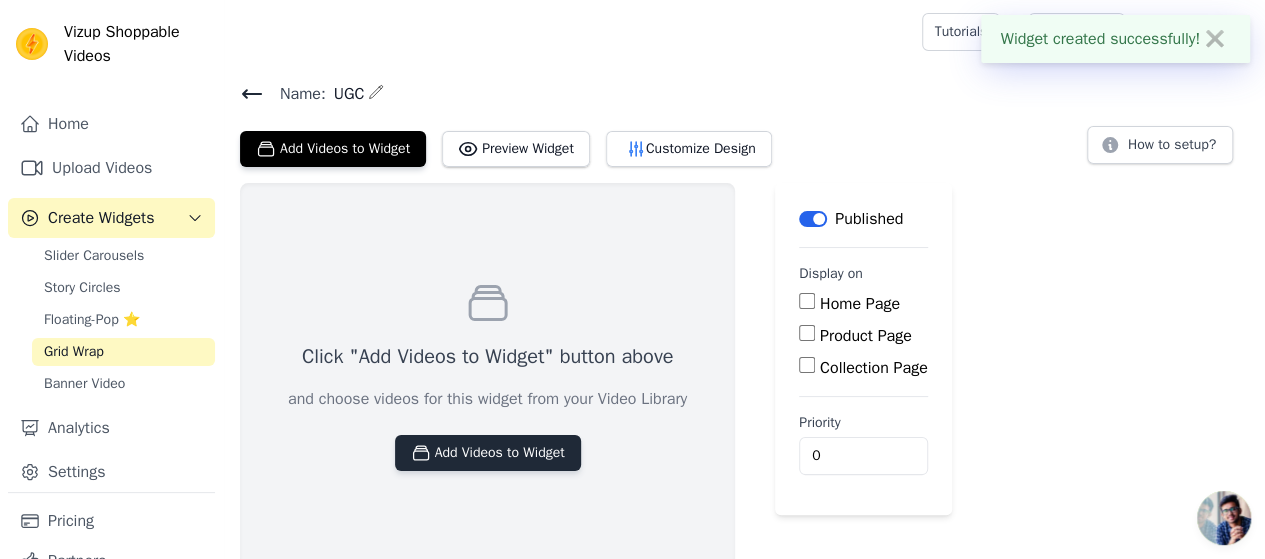 click on "Add Videos to Widget" at bounding box center (488, 453) 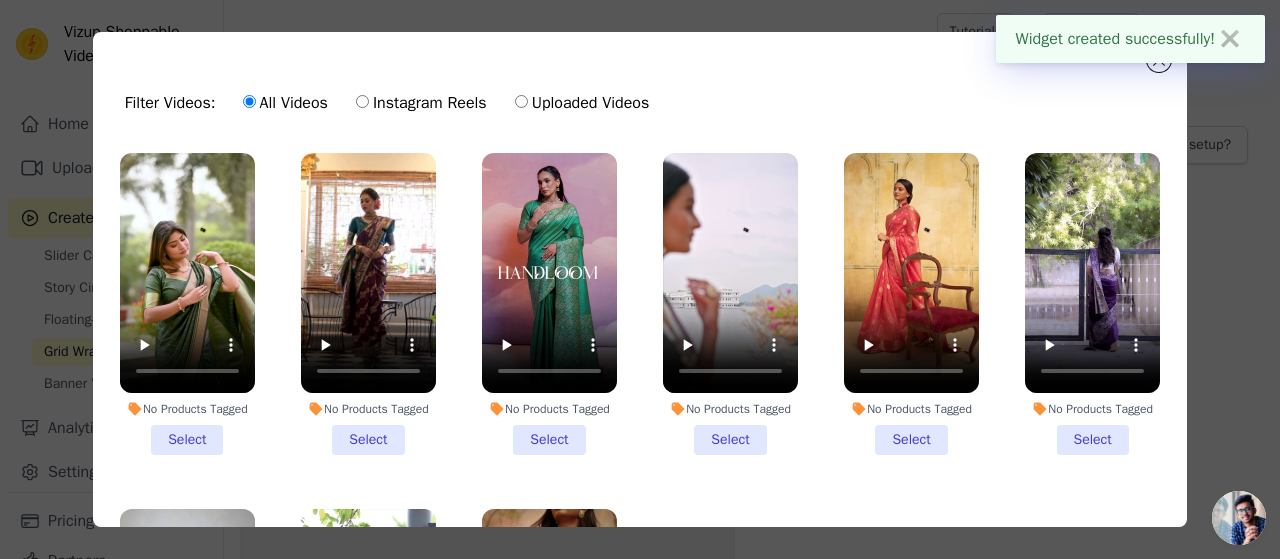 click on "No Products Tagged     Select" at bounding box center [187, 304] 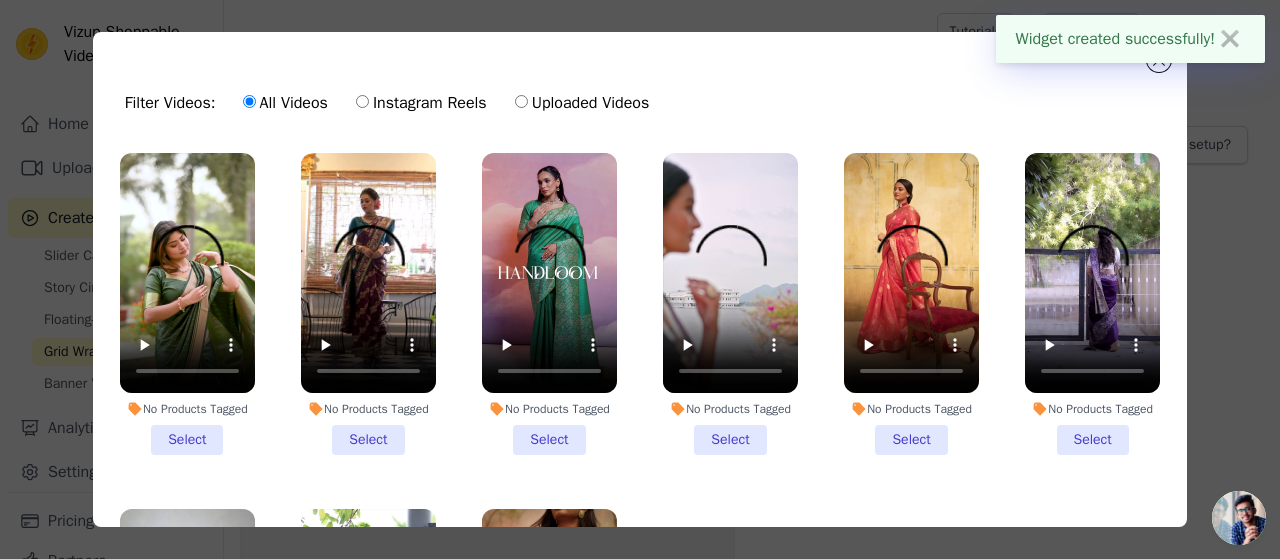 click on "No Products Tagged     Select" at bounding box center (0, 0) 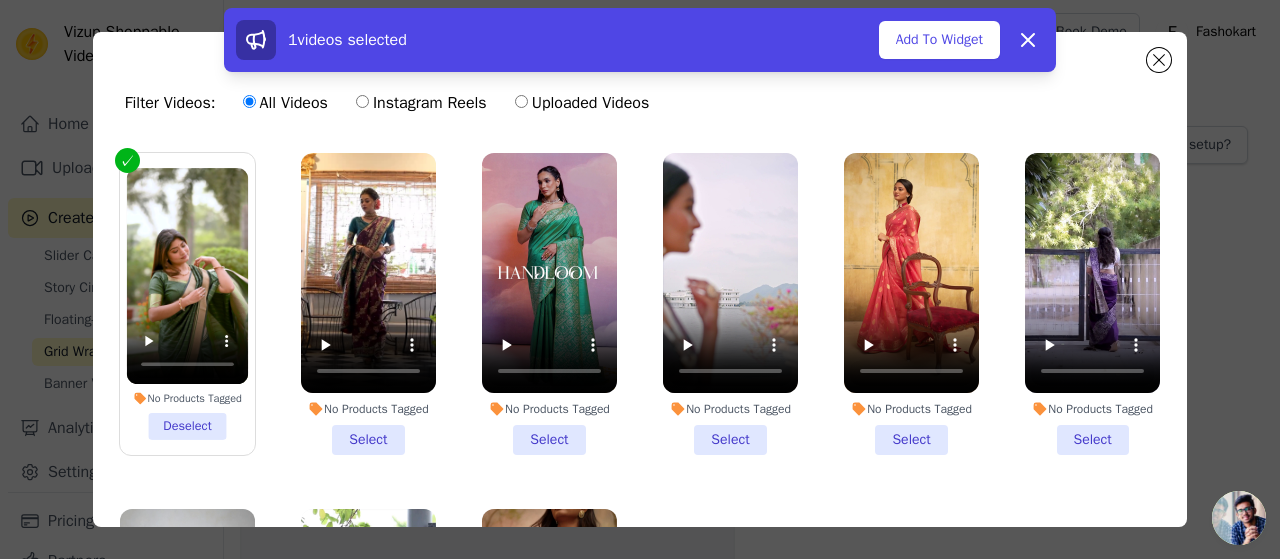 click on "No Products Tagged     Select" at bounding box center [368, 304] 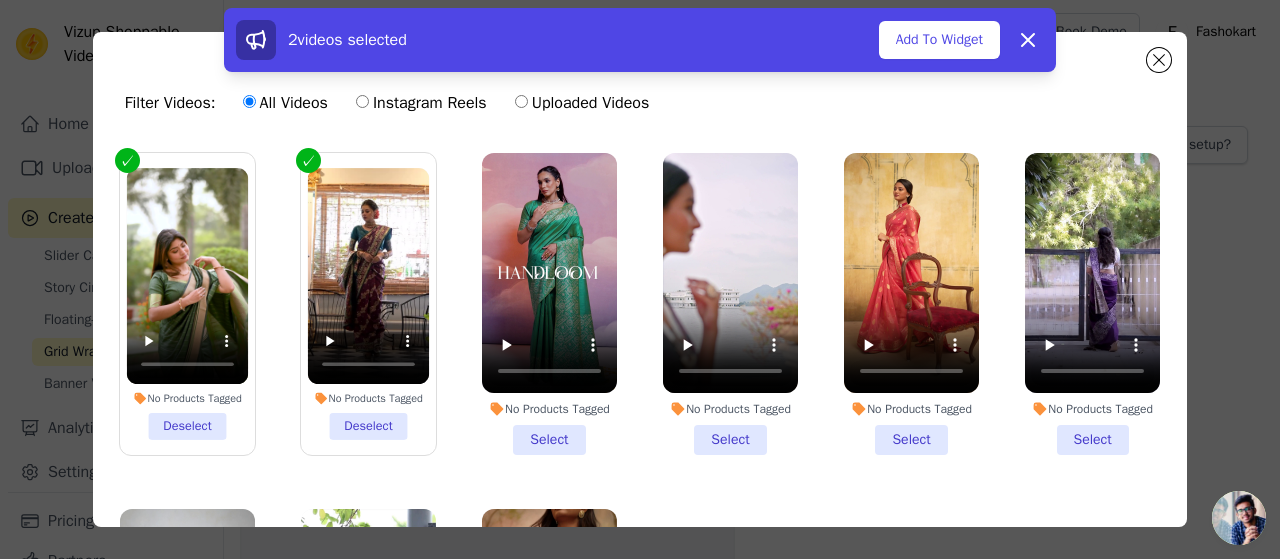 click on "No Products Tagged     Select" at bounding box center [549, 304] 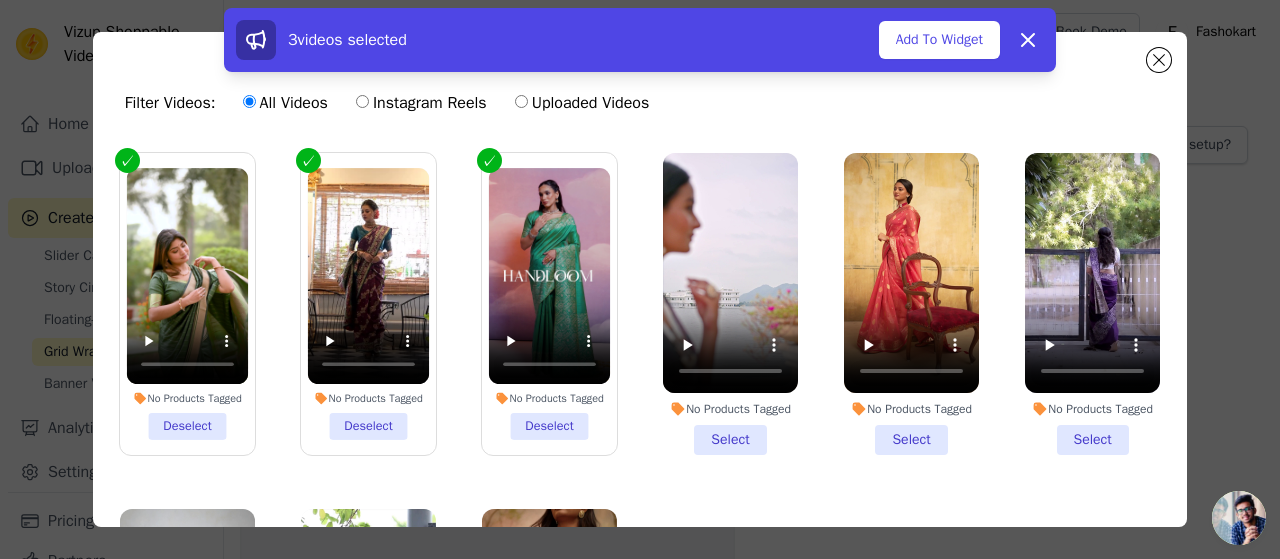 click on "No Products Tagged     Select" at bounding box center [730, 304] 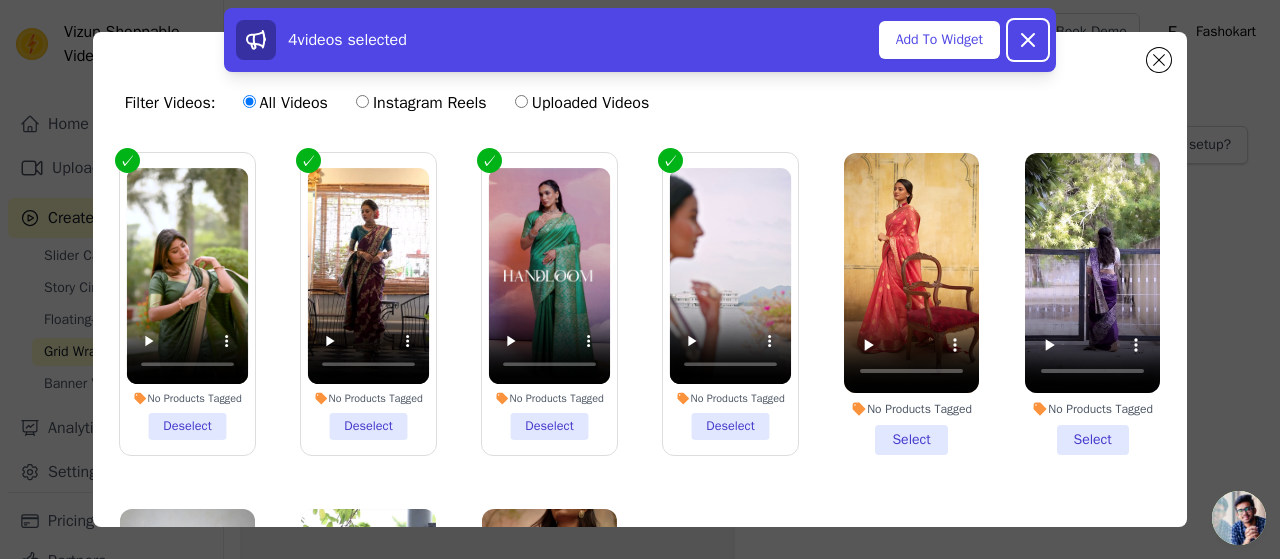 drag, startPoint x: 1012, startPoint y: 39, endPoint x: 1040, endPoint y: 41, distance: 28.071337 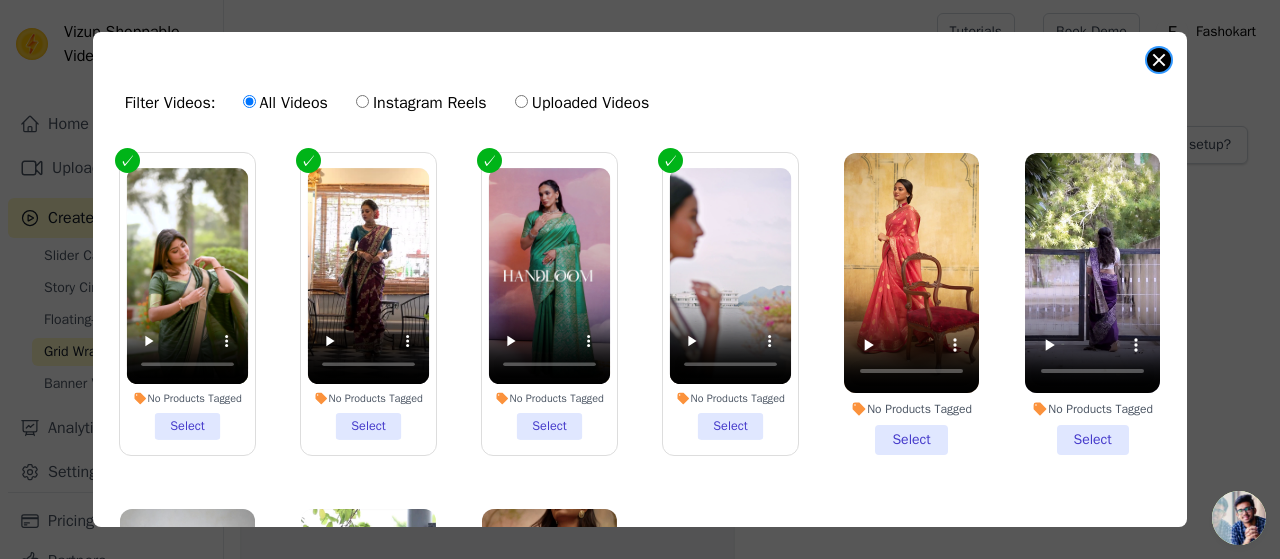 click at bounding box center [1159, 60] 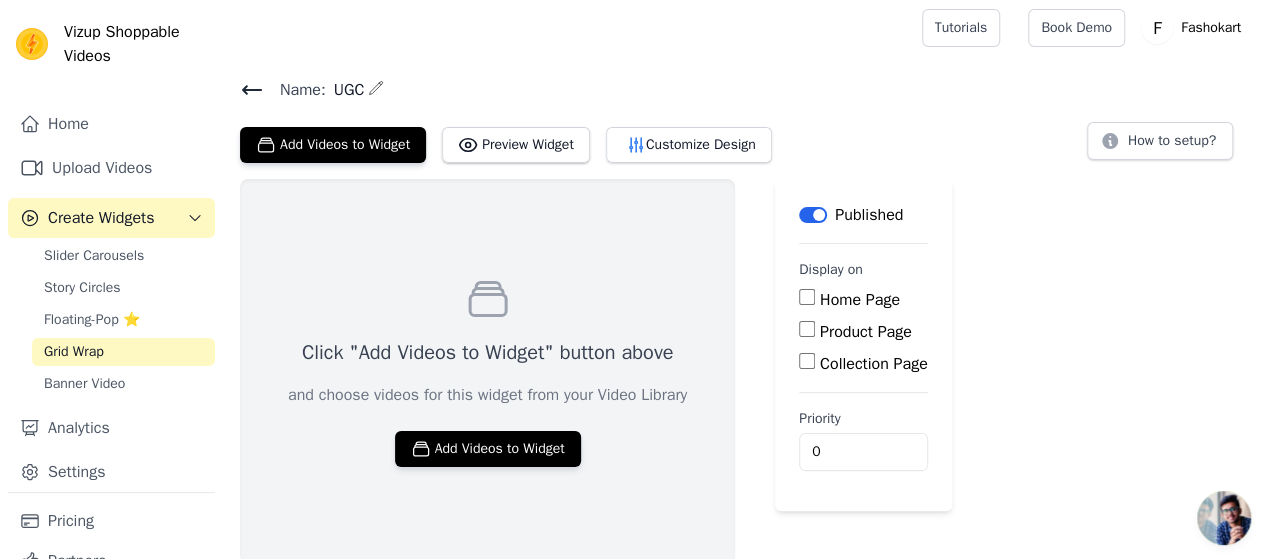 scroll, scrollTop: 6, scrollLeft: 0, axis: vertical 